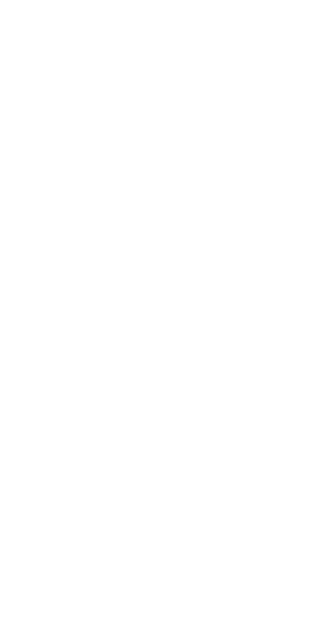 scroll, scrollTop: 0, scrollLeft: 0, axis: both 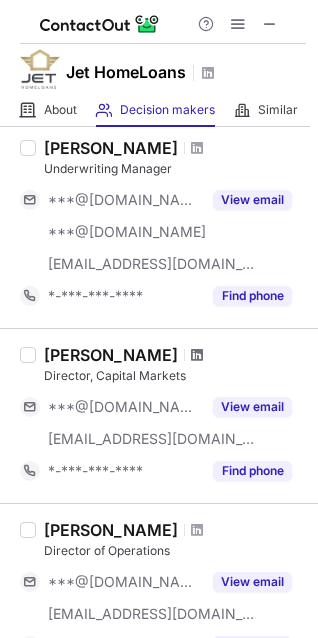 click at bounding box center [197, 355] 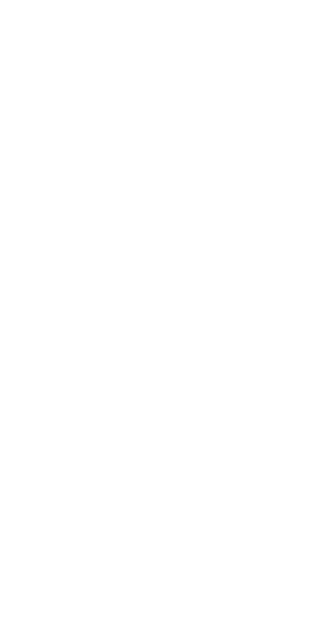 scroll, scrollTop: 0, scrollLeft: 0, axis: both 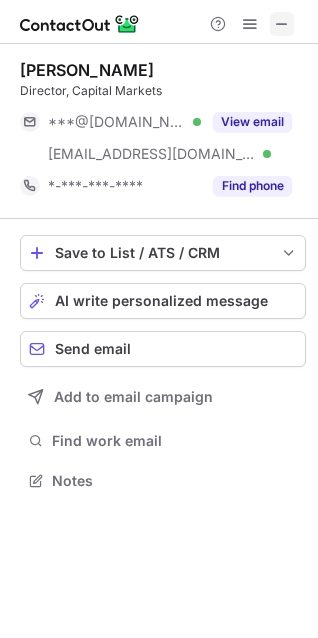 click at bounding box center (282, 24) 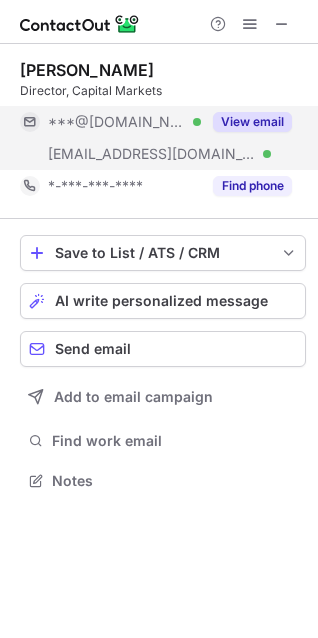 click on "View email" at bounding box center [252, 122] 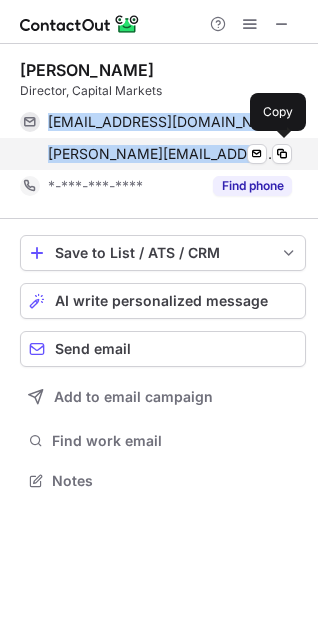 drag, startPoint x: 44, startPoint y: 116, endPoint x: 220, endPoint y: 153, distance: 179.84715 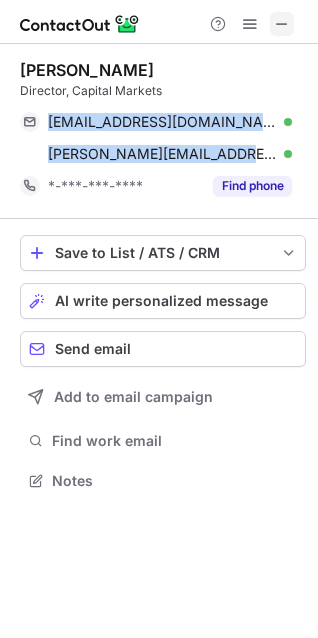click at bounding box center (282, 24) 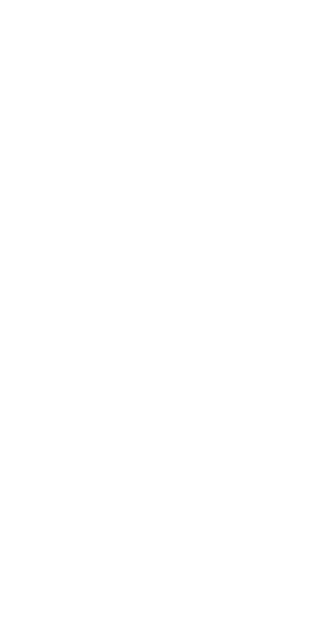 scroll, scrollTop: 0, scrollLeft: 0, axis: both 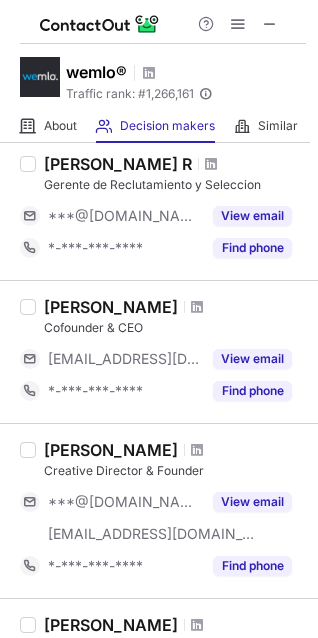 click at bounding box center (197, 307) 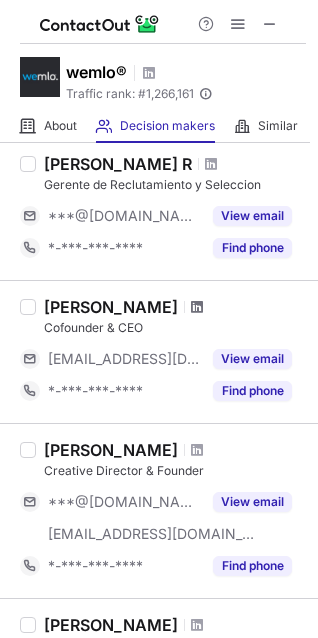click at bounding box center [197, 307] 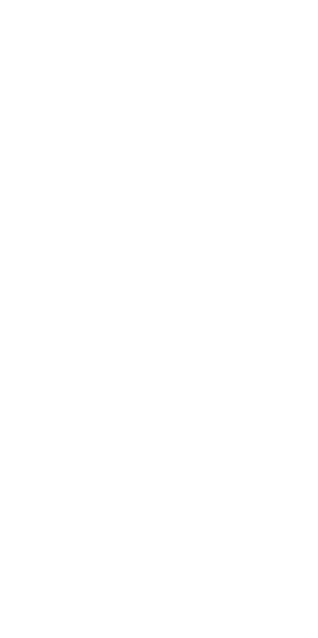 scroll, scrollTop: 0, scrollLeft: 0, axis: both 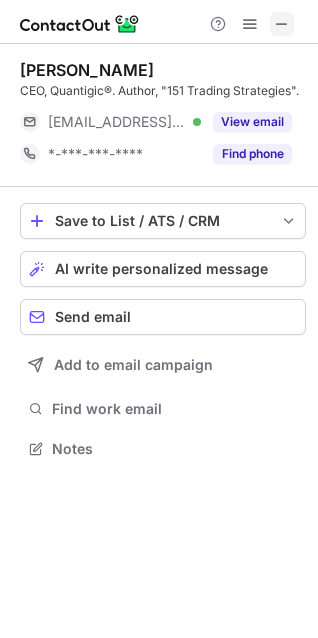 click at bounding box center (282, 24) 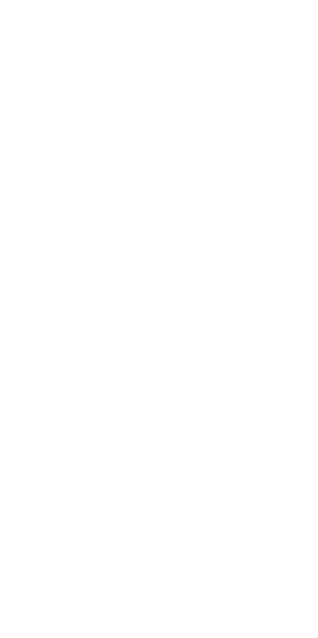 scroll, scrollTop: 0, scrollLeft: 0, axis: both 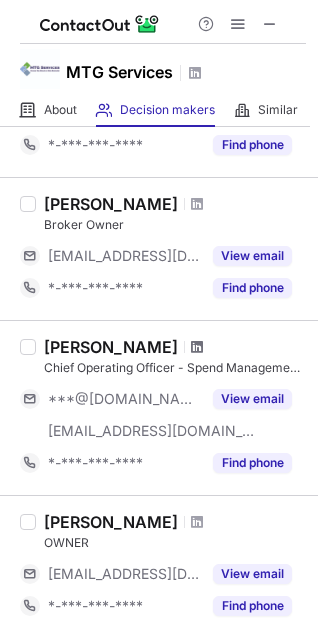 click at bounding box center (197, 347) 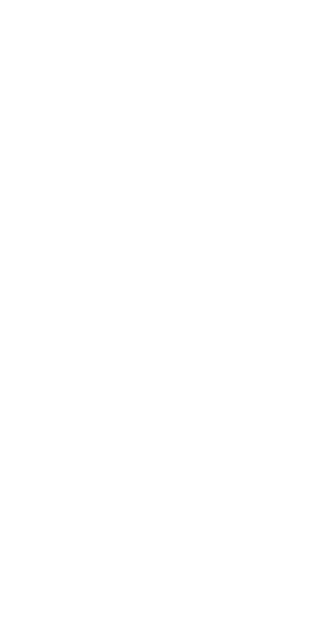 scroll, scrollTop: 0, scrollLeft: 0, axis: both 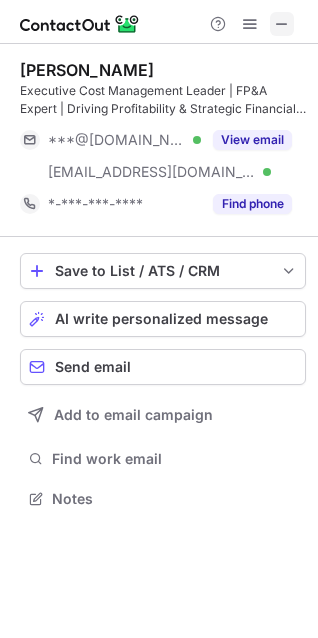 click at bounding box center [282, 24] 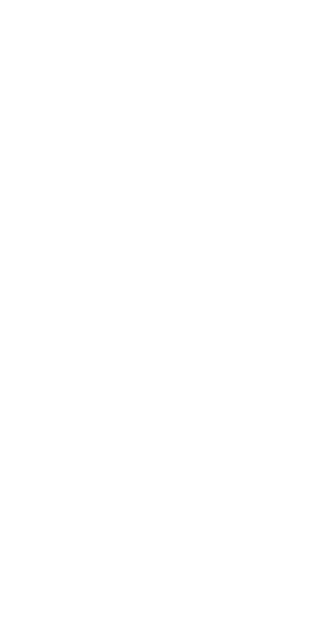 scroll, scrollTop: 0, scrollLeft: 0, axis: both 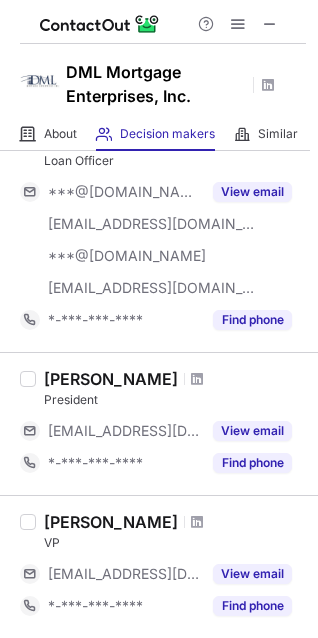 click at bounding box center [197, 379] 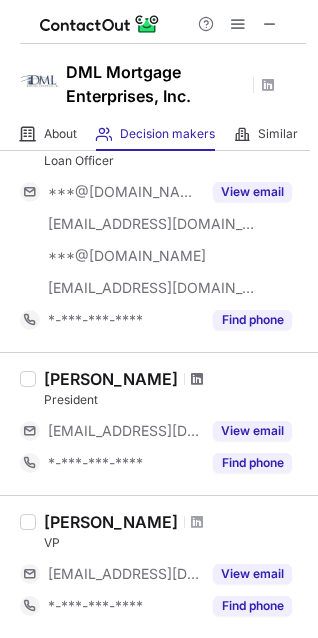 click at bounding box center (197, 379) 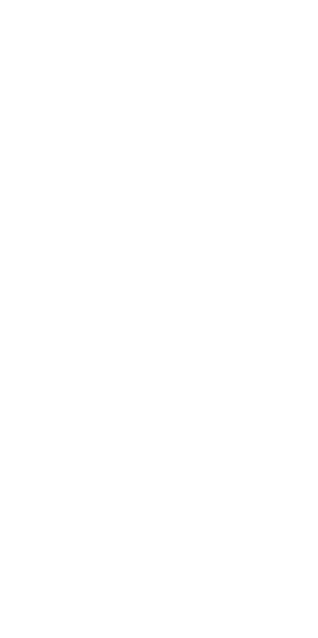 scroll, scrollTop: 0, scrollLeft: 0, axis: both 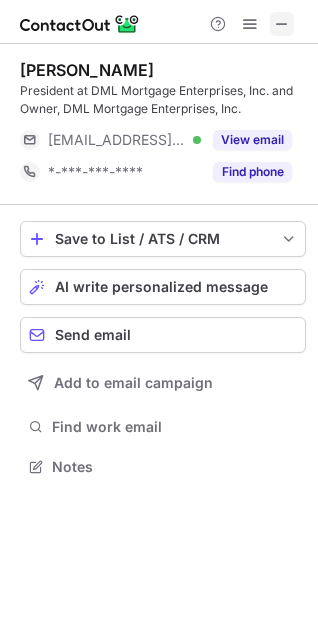 click at bounding box center (282, 24) 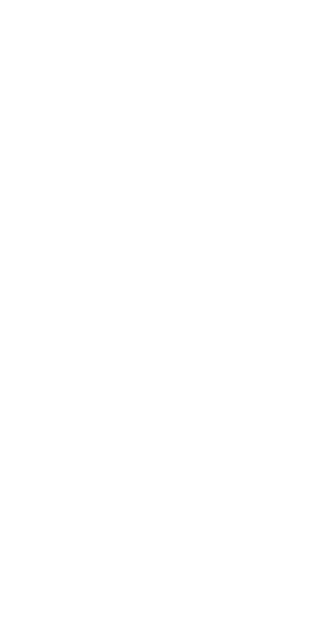 scroll, scrollTop: 0, scrollLeft: 0, axis: both 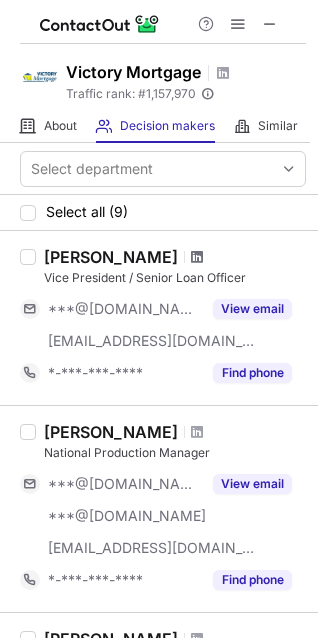 click at bounding box center [197, 257] 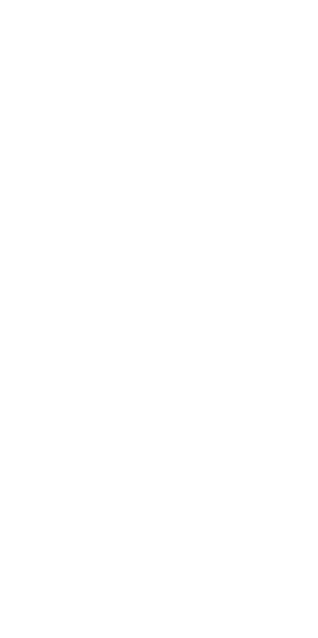 scroll, scrollTop: 0, scrollLeft: 0, axis: both 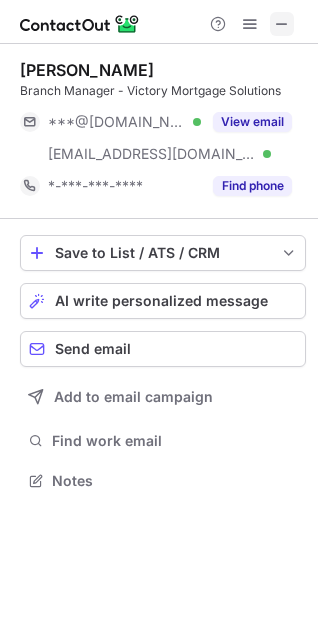 click at bounding box center (282, 24) 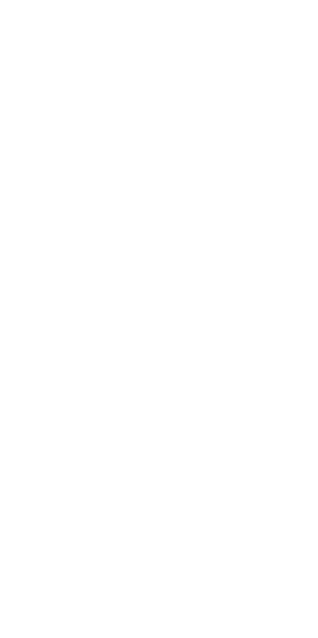 scroll, scrollTop: 0, scrollLeft: 0, axis: both 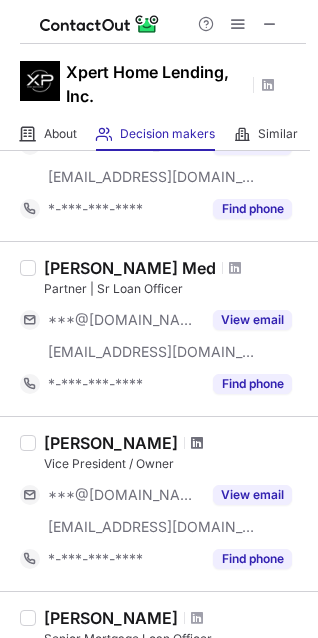 click at bounding box center (197, 443) 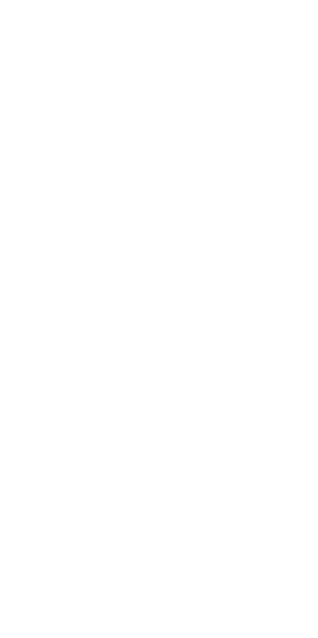 scroll, scrollTop: 0, scrollLeft: 0, axis: both 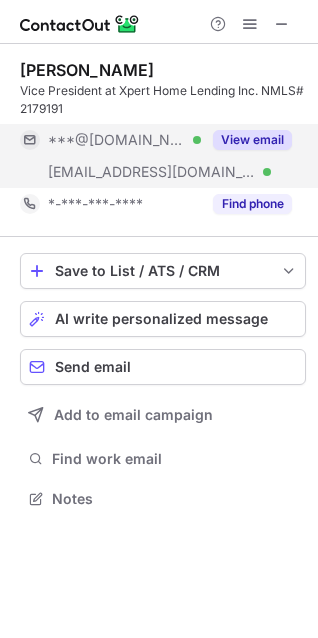 click on "View email" at bounding box center (252, 140) 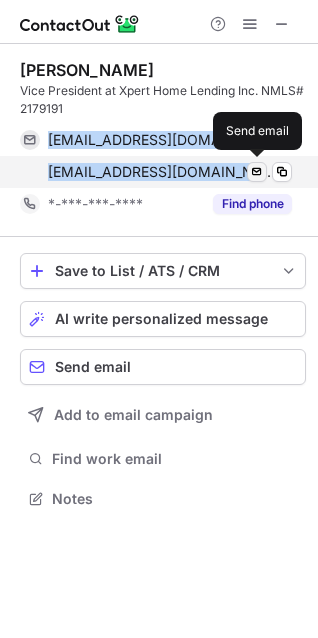 drag, startPoint x: 43, startPoint y: 137, endPoint x: 253, endPoint y: 179, distance: 214.15881 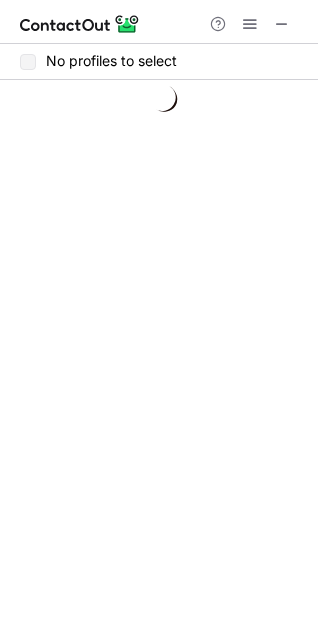 scroll, scrollTop: 0, scrollLeft: 0, axis: both 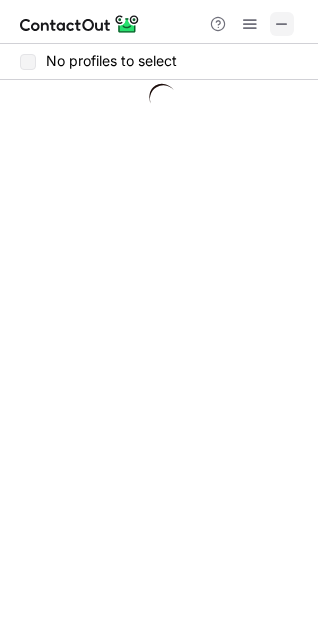 click at bounding box center (282, 24) 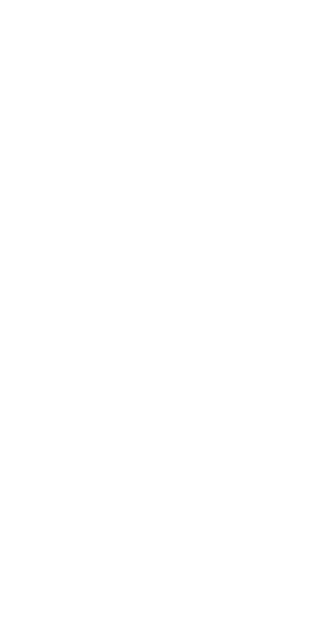scroll, scrollTop: 0, scrollLeft: 0, axis: both 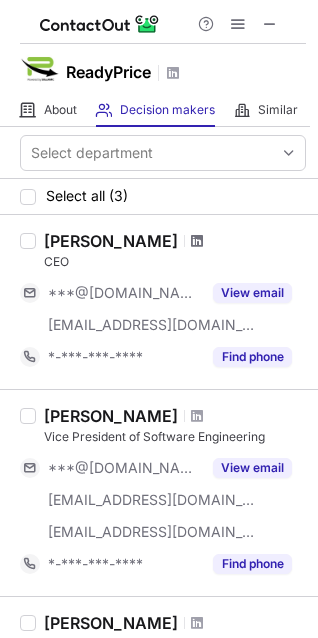 click at bounding box center [197, 241] 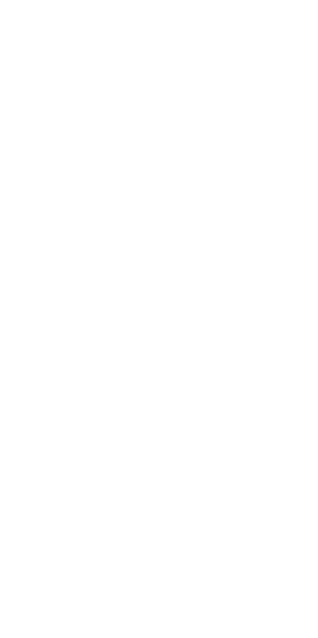 scroll, scrollTop: 0, scrollLeft: 0, axis: both 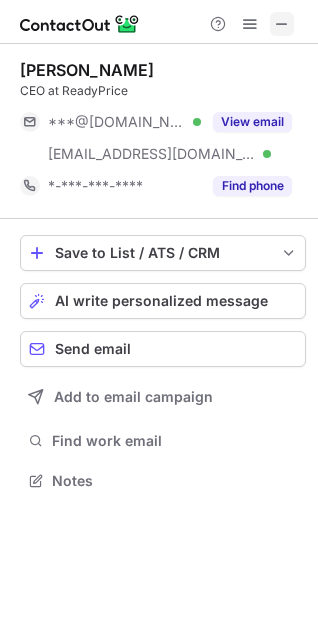 click at bounding box center [282, 24] 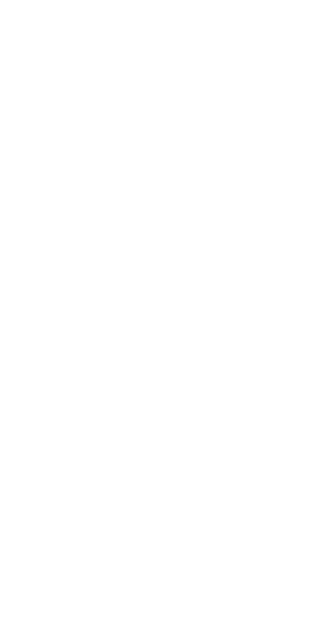 scroll, scrollTop: 0, scrollLeft: 0, axis: both 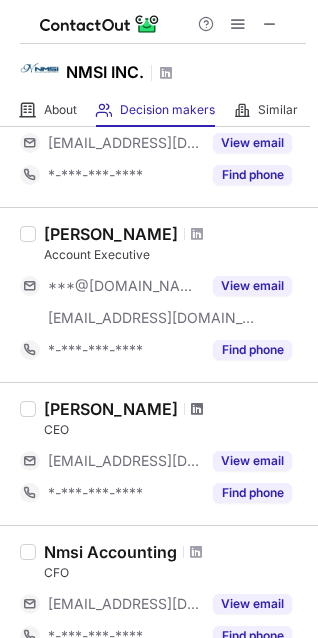 click at bounding box center [197, 409] 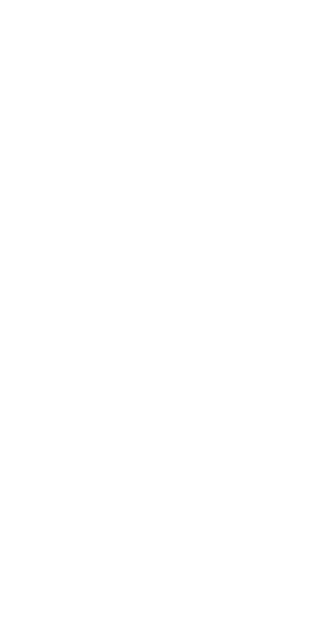 scroll, scrollTop: 0, scrollLeft: 0, axis: both 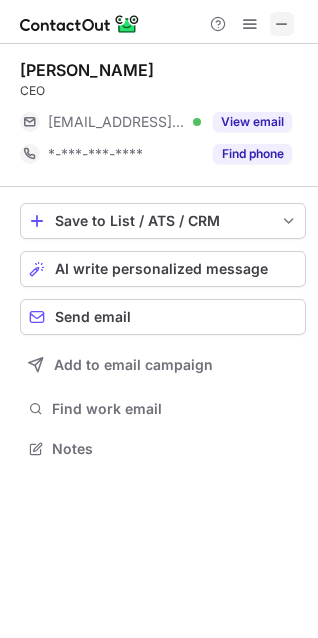 click at bounding box center (282, 24) 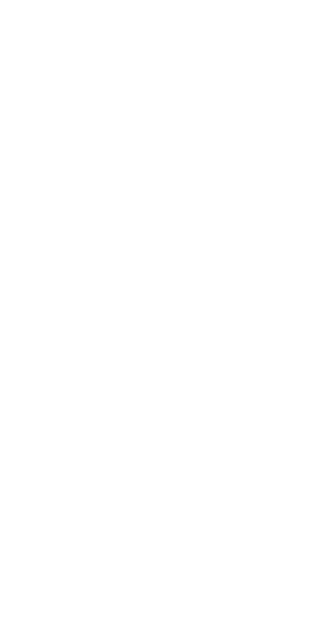 scroll, scrollTop: 0, scrollLeft: 0, axis: both 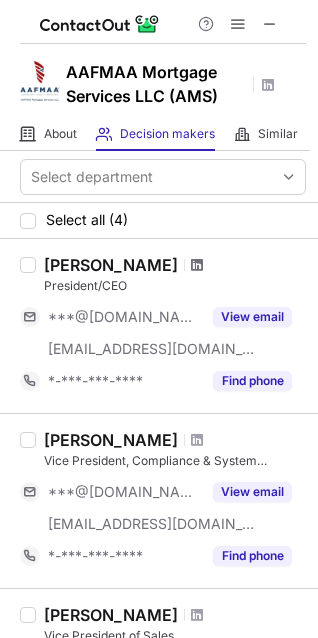 click at bounding box center (197, 265) 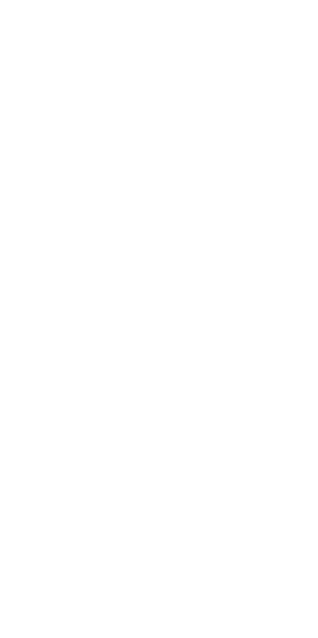 scroll, scrollTop: 0, scrollLeft: 0, axis: both 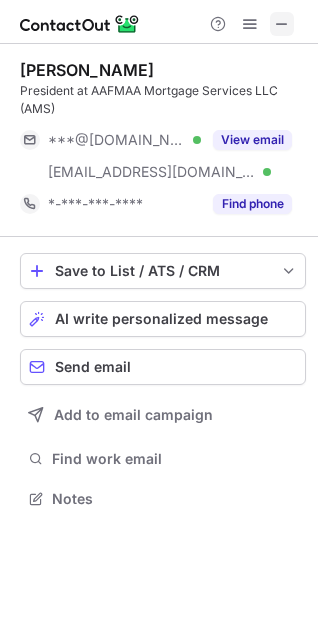 click at bounding box center (282, 24) 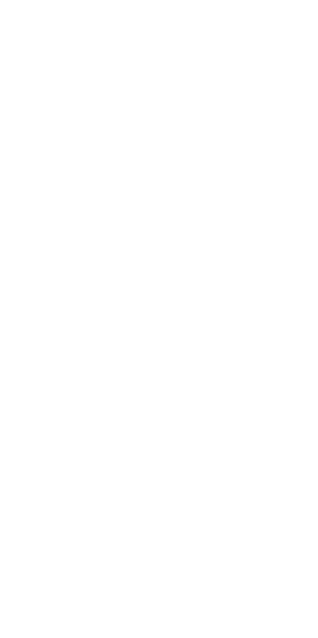 scroll, scrollTop: 0, scrollLeft: 0, axis: both 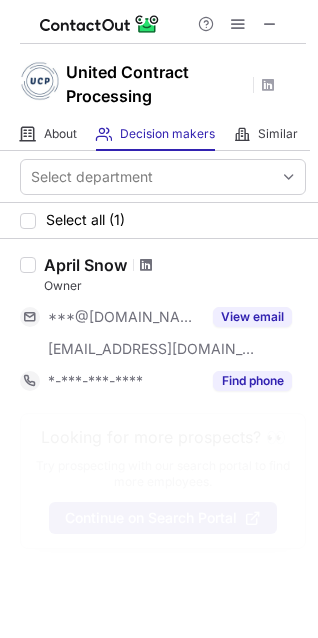 click at bounding box center (146, 265) 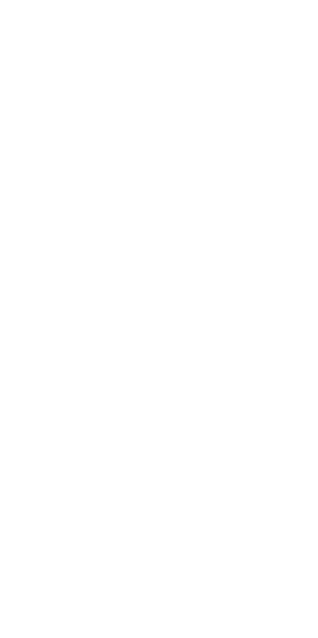 scroll, scrollTop: 0, scrollLeft: 0, axis: both 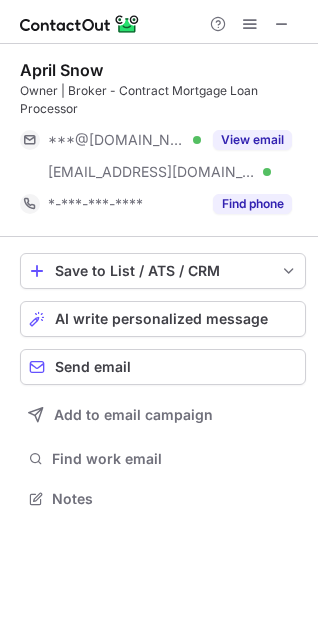 click at bounding box center [250, 24] 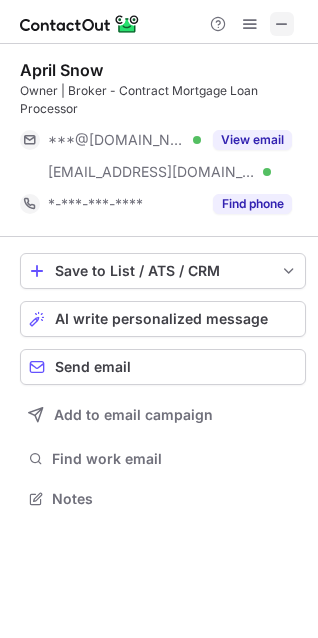 click at bounding box center (282, 24) 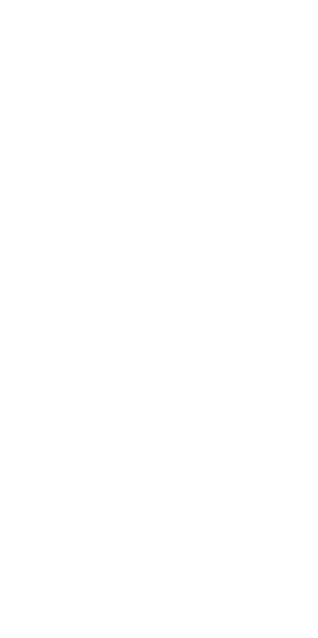 scroll, scrollTop: 0, scrollLeft: 0, axis: both 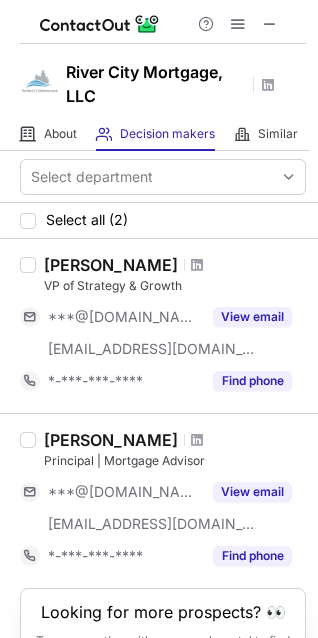 click at bounding box center [197, 265] 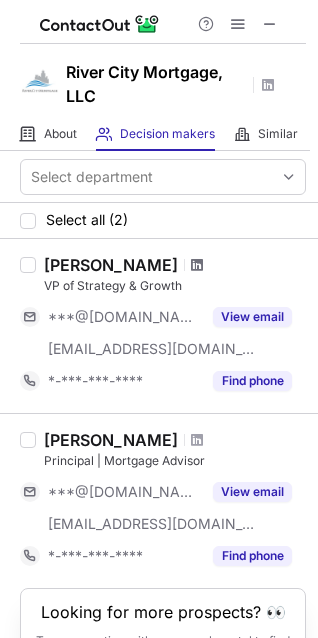 click at bounding box center [197, 265] 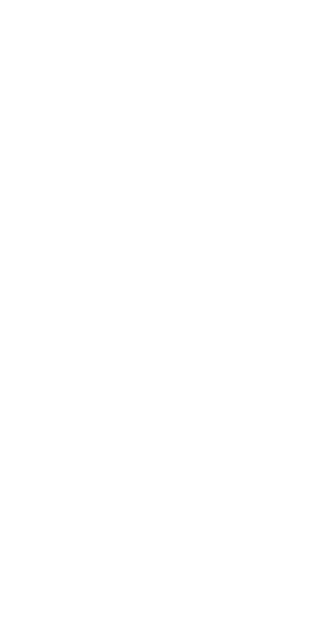 scroll, scrollTop: 0, scrollLeft: 0, axis: both 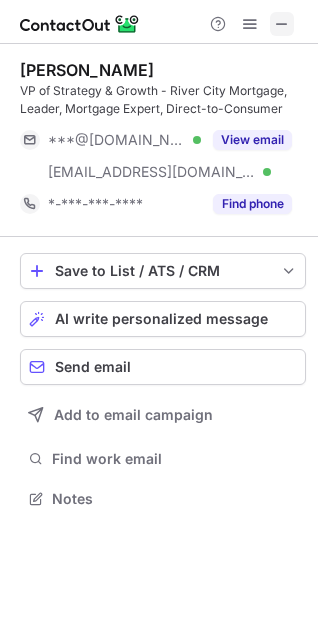 click at bounding box center (282, 24) 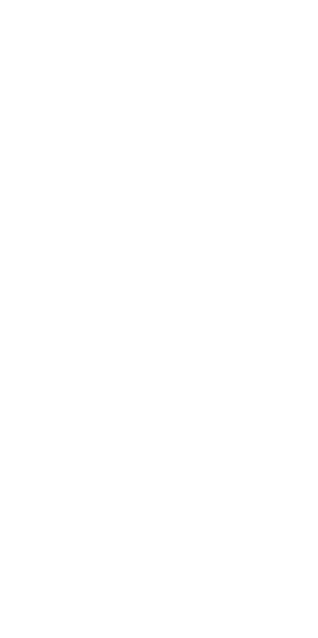 scroll, scrollTop: 0, scrollLeft: 0, axis: both 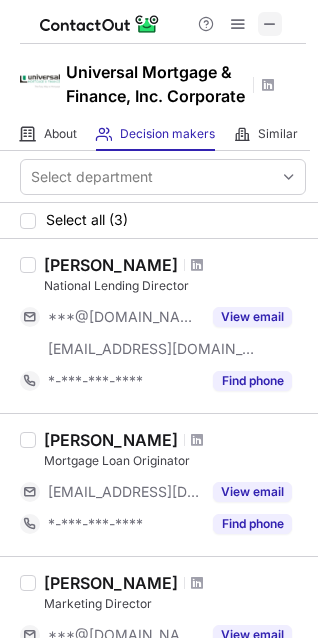 click at bounding box center (270, 24) 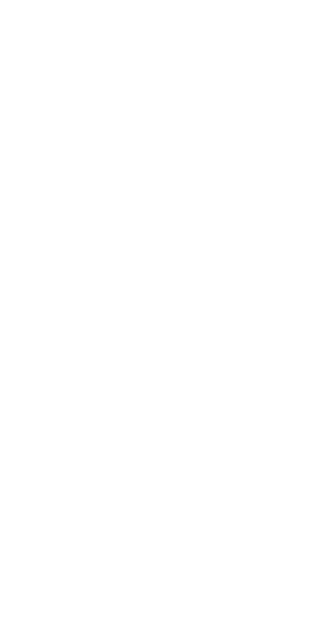 scroll, scrollTop: 0, scrollLeft: 0, axis: both 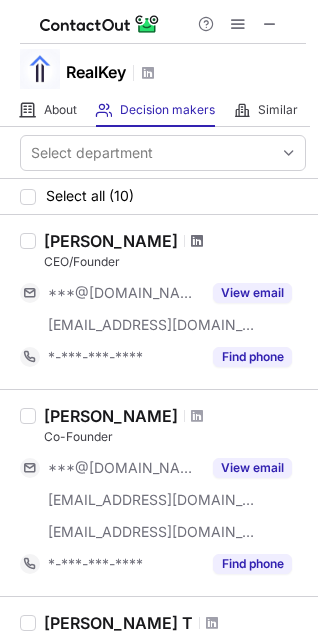 click at bounding box center (197, 241) 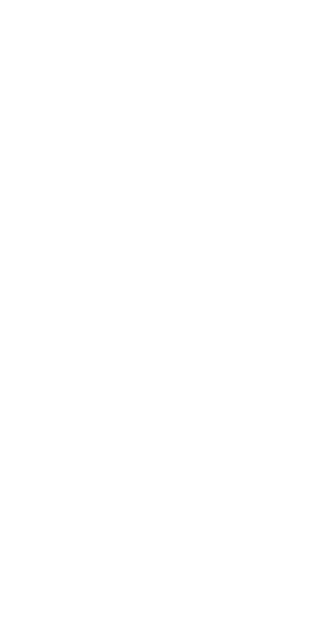 scroll, scrollTop: 0, scrollLeft: 0, axis: both 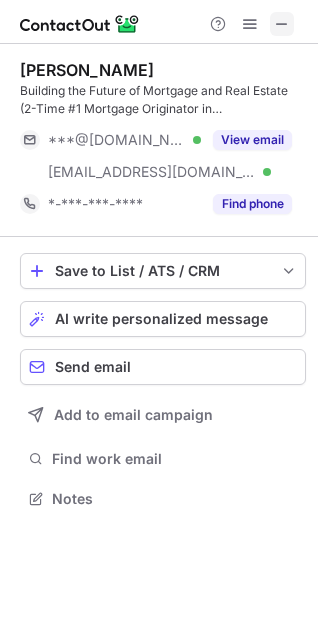click at bounding box center (282, 24) 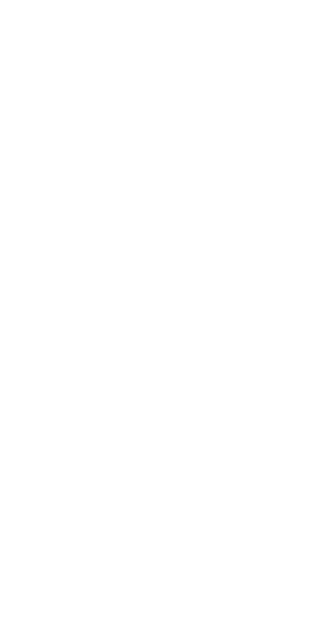 scroll, scrollTop: 0, scrollLeft: 0, axis: both 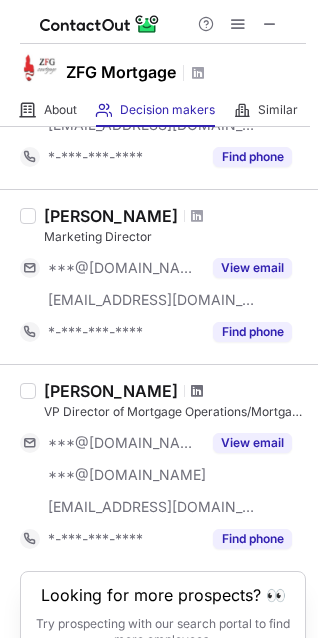 click at bounding box center [197, 391] 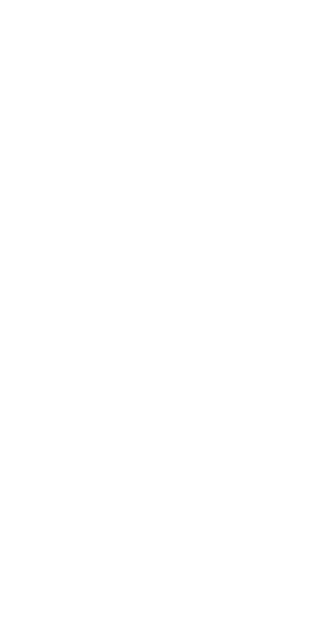 scroll, scrollTop: 0, scrollLeft: 0, axis: both 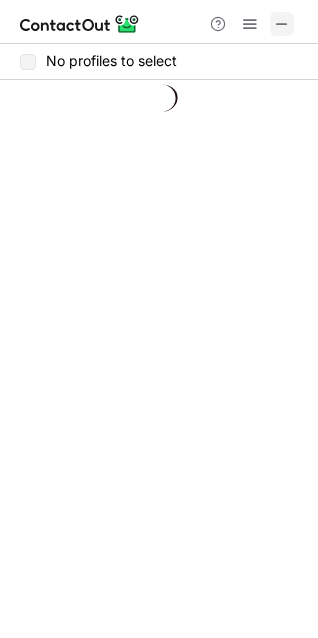 click at bounding box center [282, 24] 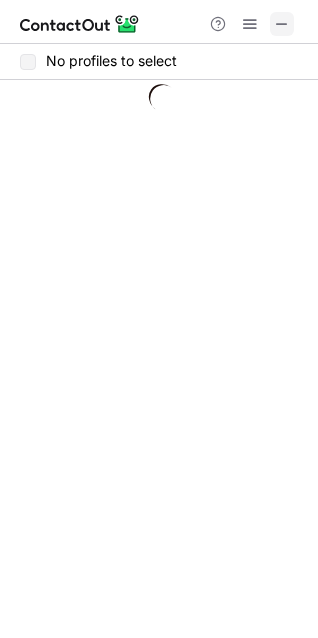 type 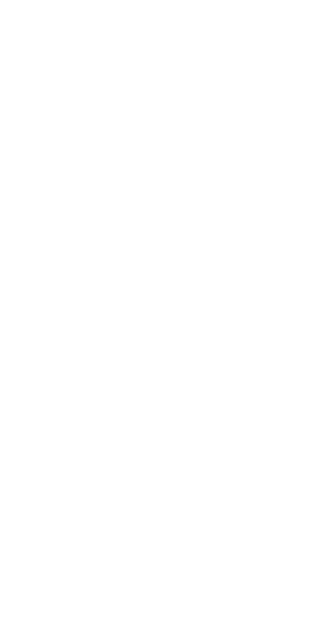scroll, scrollTop: 0, scrollLeft: 0, axis: both 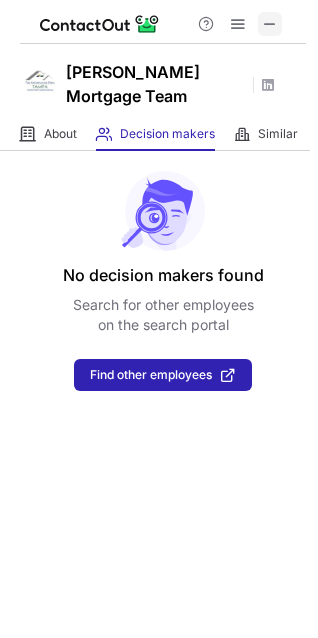 click at bounding box center [270, 24] 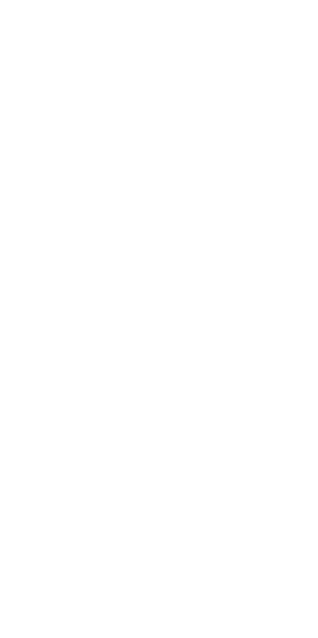 scroll, scrollTop: 0, scrollLeft: 0, axis: both 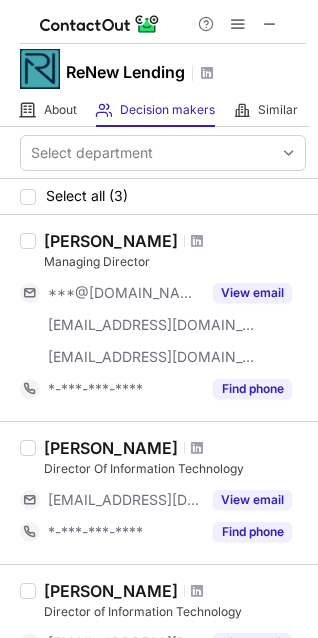 click at bounding box center [197, 241] 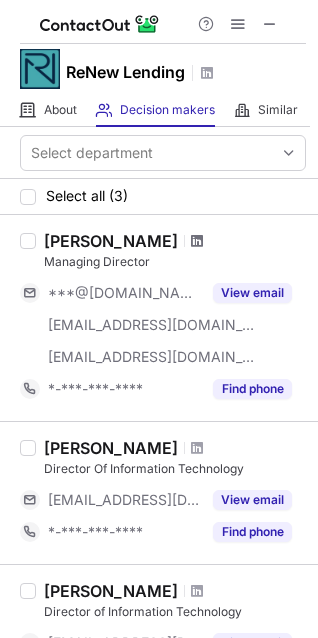 click at bounding box center (197, 241) 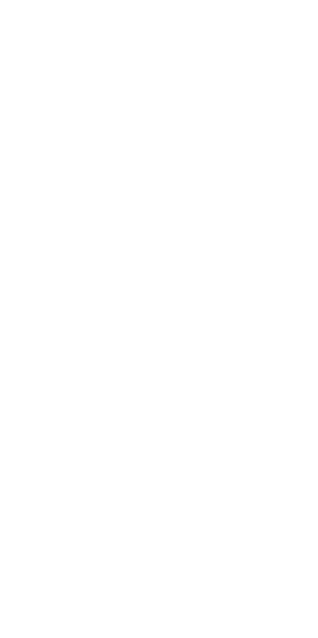 scroll, scrollTop: 0, scrollLeft: 0, axis: both 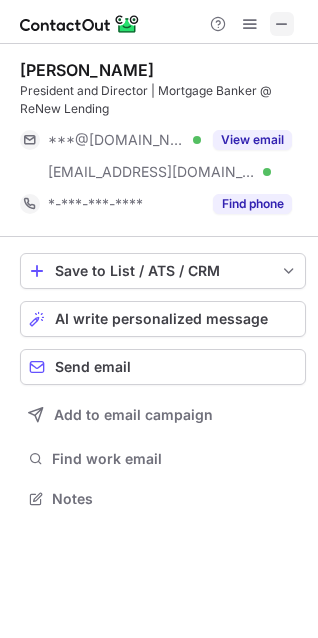click at bounding box center [282, 24] 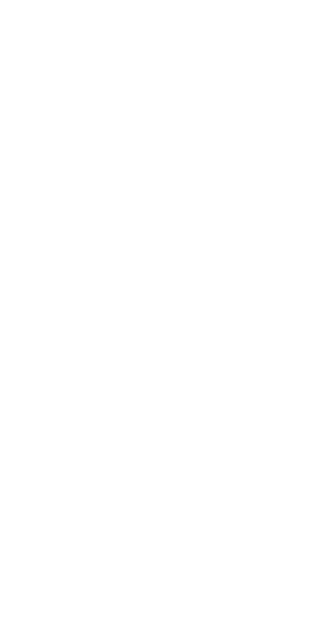 scroll, scrollTop: 0, scrollLeft: 0, axis: both 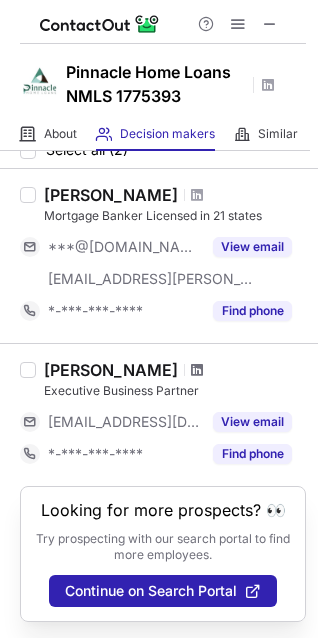 click at bounding box center (197, 370) 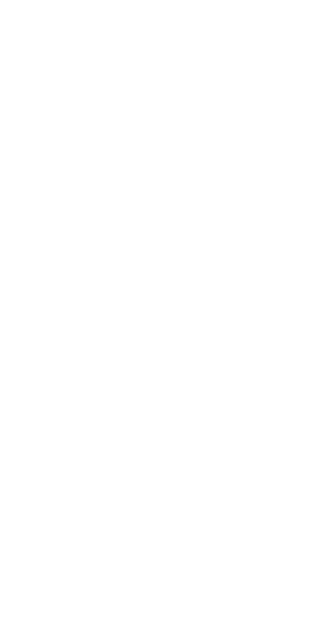 scroll, scrollTop: 0, scrollLeft: 0, axis: both 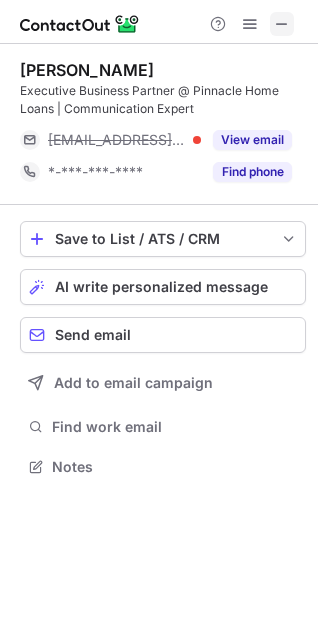 click at bounding box center [282, 24] 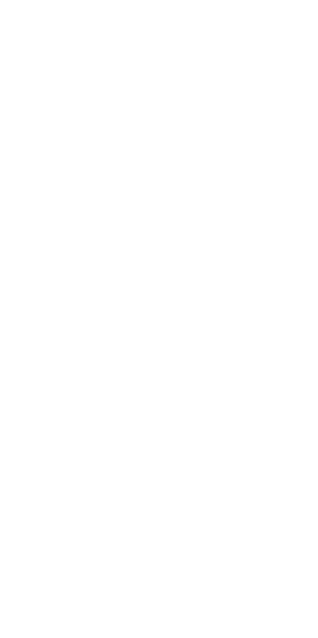 scroll, scrollTop: 0, scrollLeft: 0, axis: both 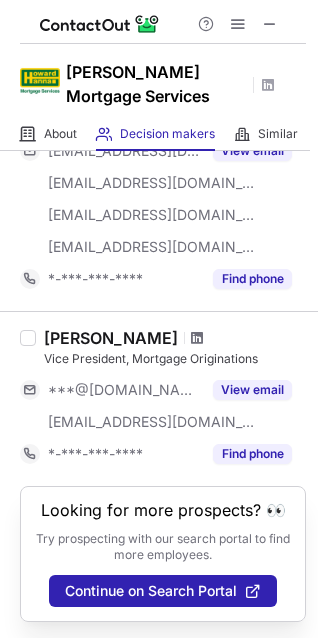 click at bounding box center [197, 338] 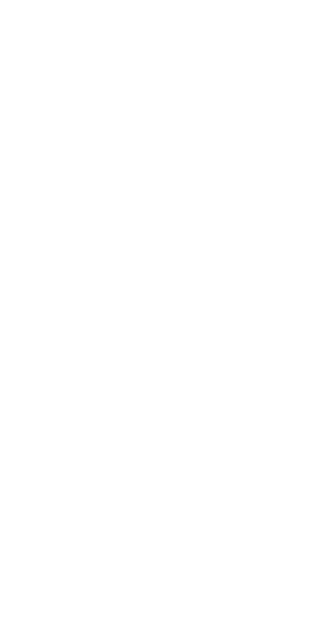 scroll, scrollTop: 0, scrollLeft: 0, axis: both 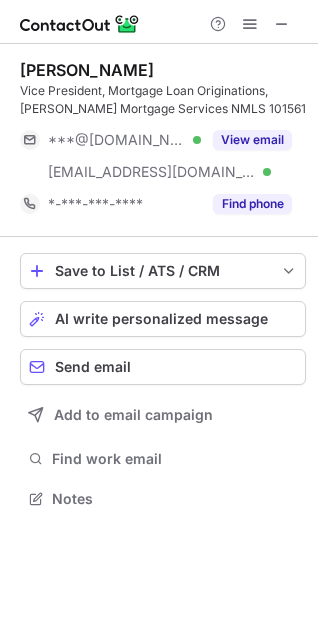 click at bounding box center [250, 24] 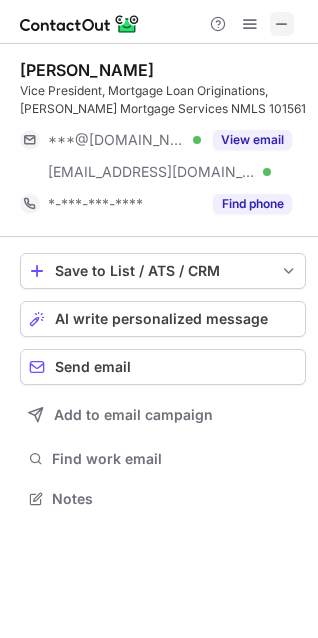 click at bounding box center [282, 24] 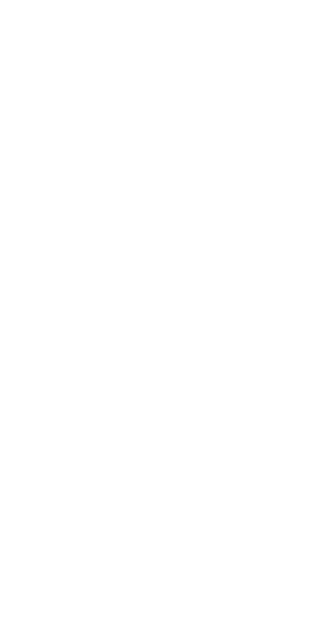 scroll, scrollTop: 0, scrollLeft: 0, axis: both 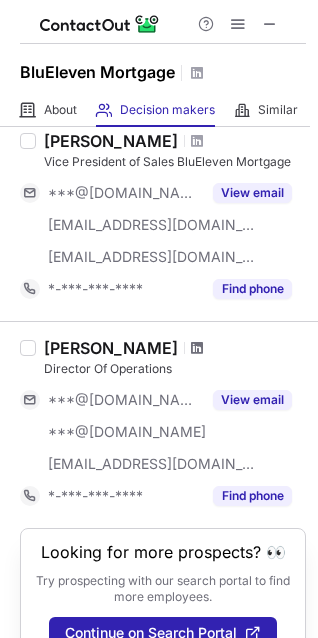 click at bounding box center [197, 348] 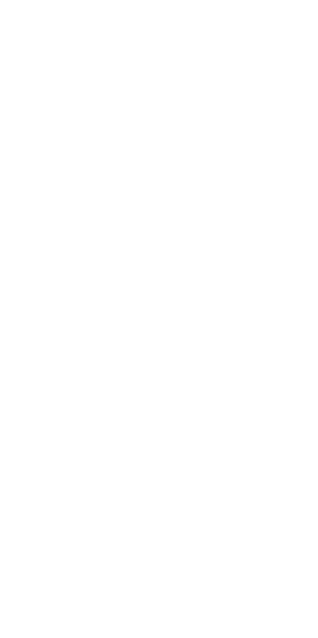 scroll, scrollTop: 0, scrollLeft: 0, axis: both 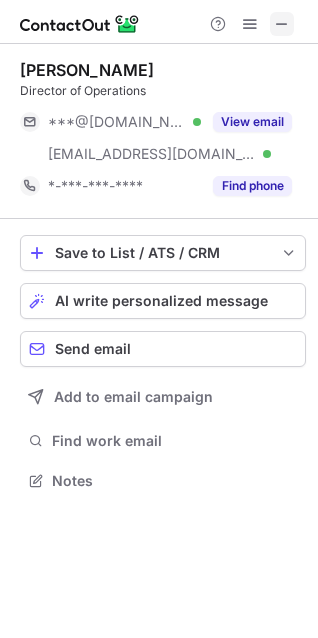 click at bounding box center [282, 24] 